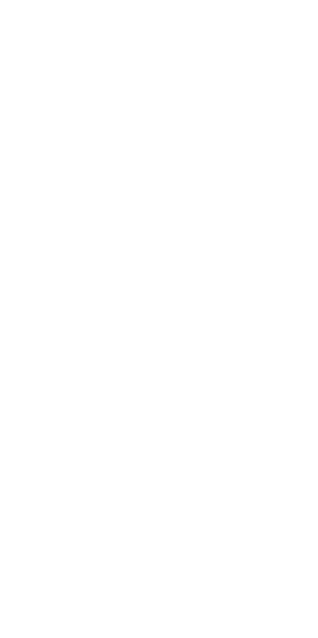 scroll, scrollTop: 0, scrollLeft: 0, axis: both 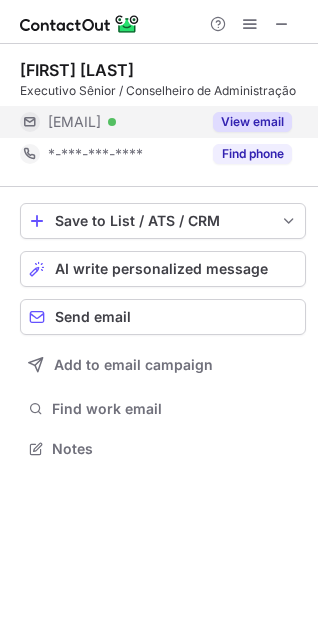 click on "***@ig.com.br" at bounding box center [74, 122] 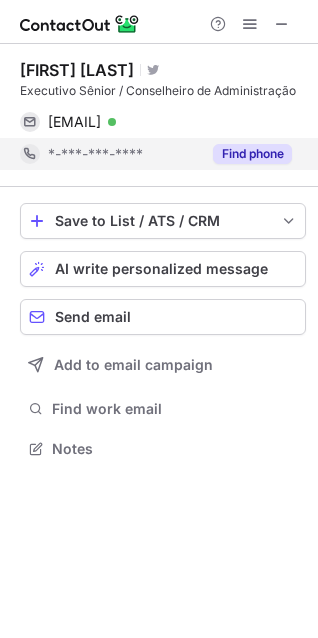 click on "*-***-***-****" at bounding box center [110, 154] 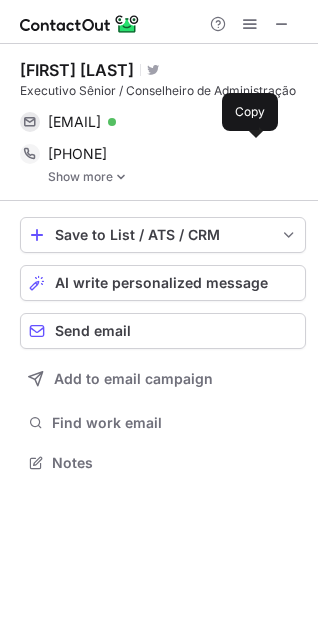 scroll, scrollTop: 10, scrollLeft: 10, axis: both 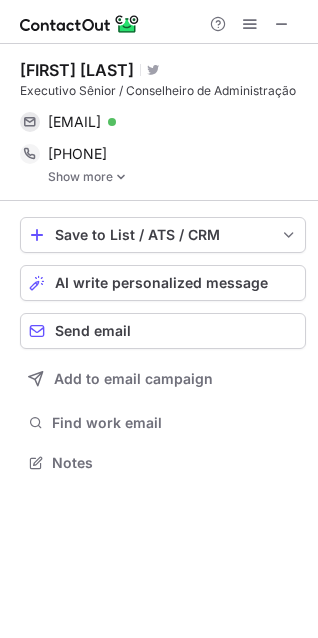 click at bounding box center (250, 24) 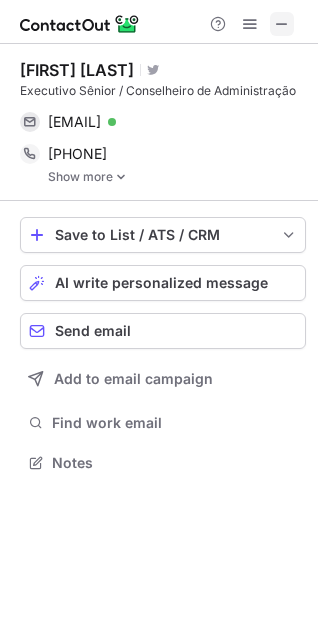 click at bounding box center [282, 24] 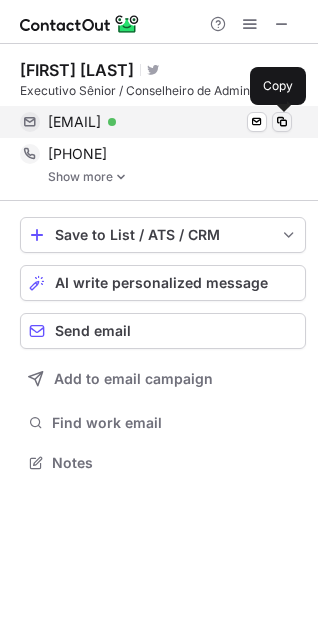 click at bounding box center (282, 122) 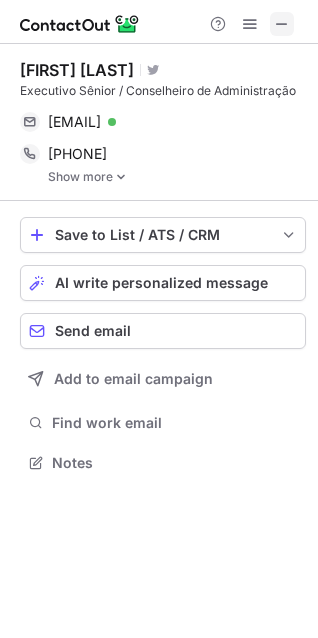 click at bounding box center (282, 24) 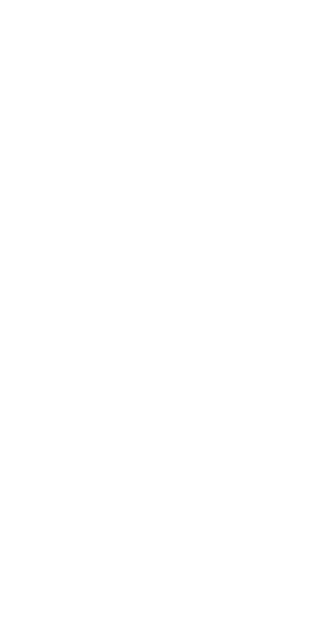 scroll, scrollTop: 0, scrollLeft: 0, axis: both 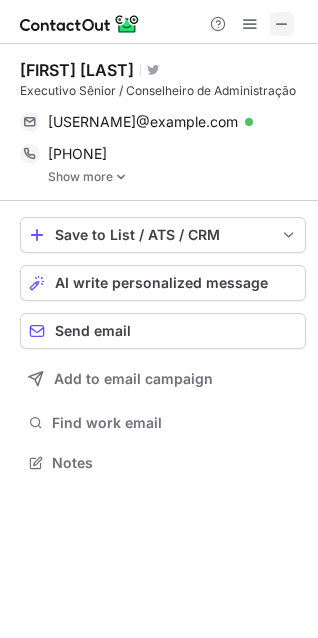click at bounding box center (282, 24) 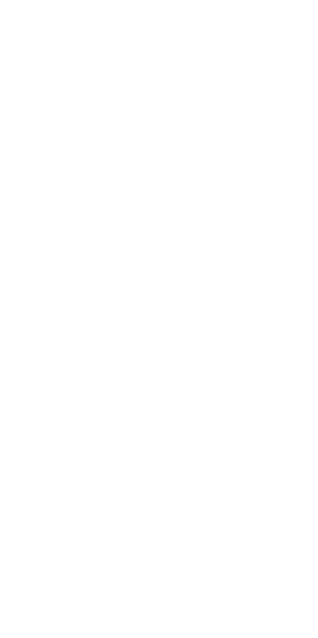 scroll, scrollTop: 0, scrollLeft: 0, axis: both 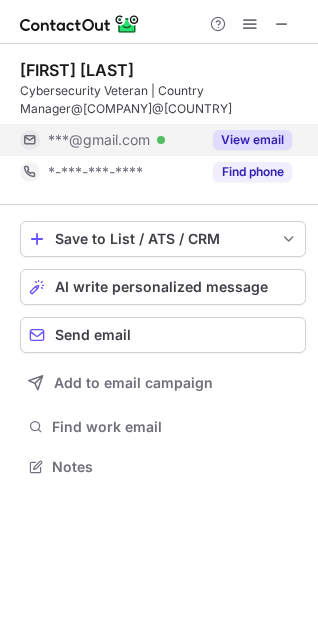 click on "***@gmail.com Verified" at bounding box center (110, 140) 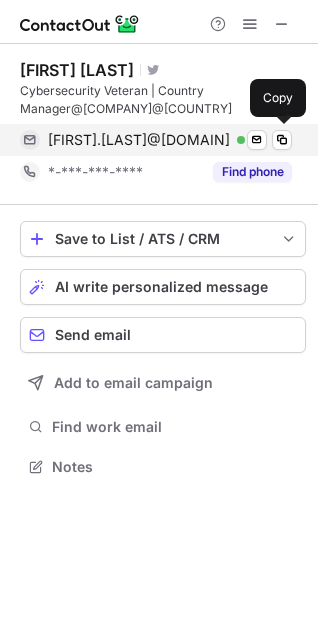 scroll, scrollTop: 441, scrollLeft: 318, axis: both 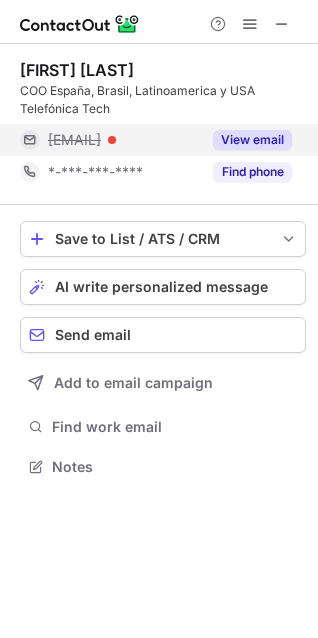 click on "***@telefonicatech.com" at bounding box center (74, 140) 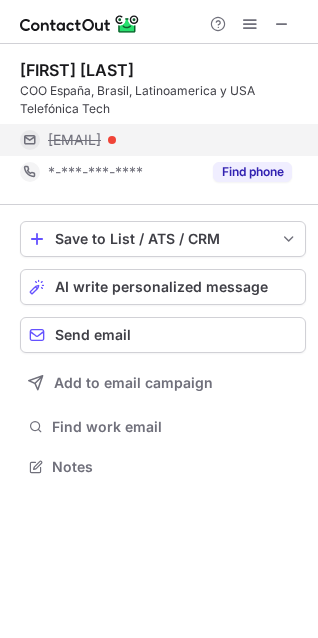 click on "maria.almazor@telefonicatech.com" at bounding box center [74, 140] 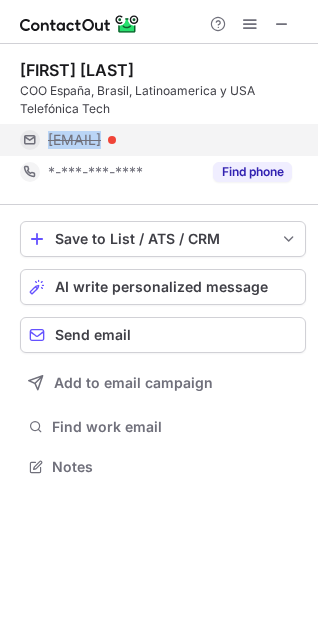 click on "maria.almazor@telefonicatech.com" at bounding box center (74, 140) 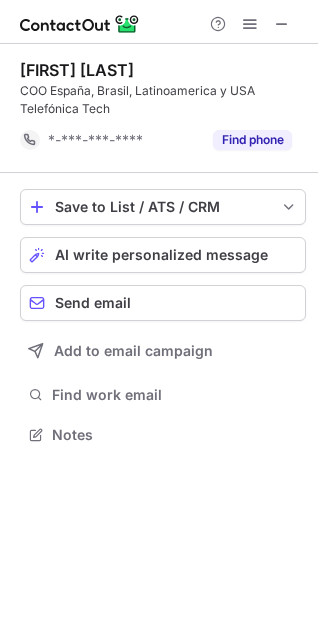 scroll, scrollTop: 441, scrollLeft: 318, axis: both 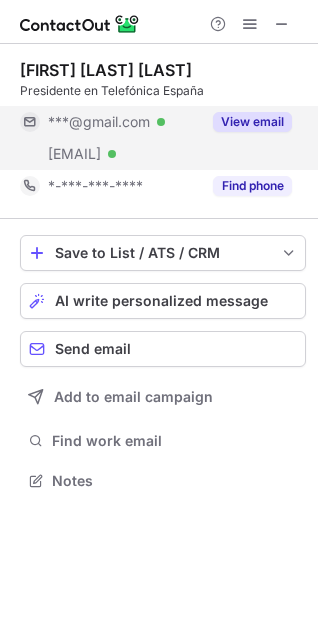 click on "***@telefonica.com" at bounding box center [74, 154] 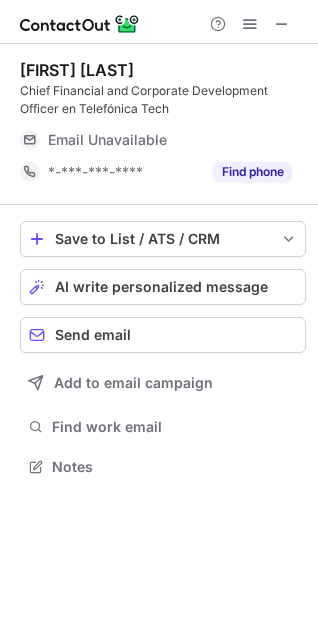 scroll, scrollTop: 453, scrollLeft: 318, axis: both 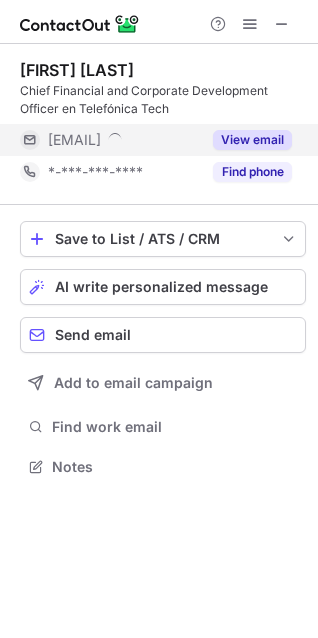 click on "***@telefonicatech.com" at bounding box center [74, 140] 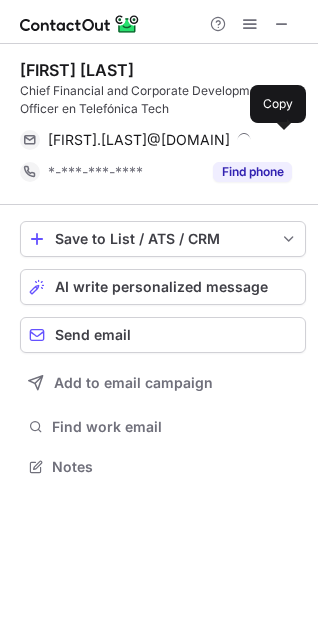 drag, startPoint x: 276, startPoint y: 139, endPoint x: 309, endPoint y: 193, distance: 63.28507 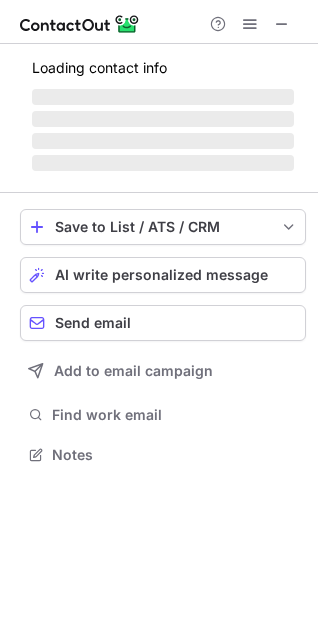 scroll, scrollTop: 10, scrollLeft: 10, axis: both 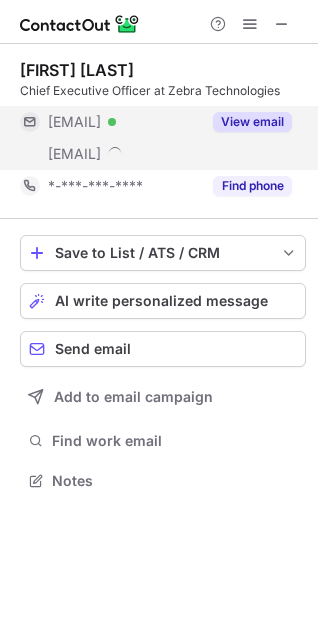click on "***@comcast.net" at bounding box center [74, 122] 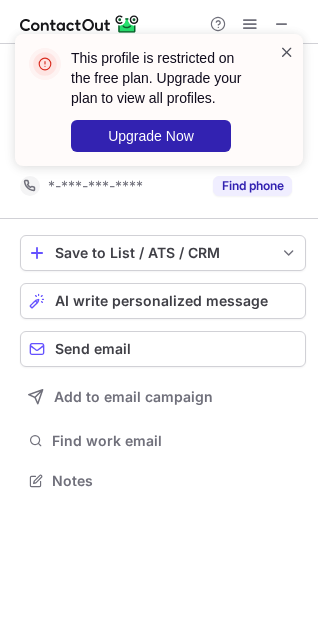 click at bounding box center [287, 52] 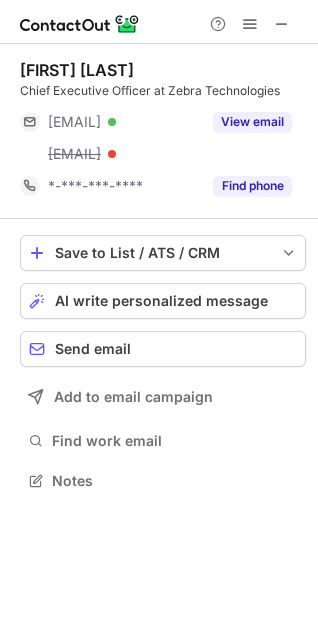 click on "Upgrade Now" at bounding box center (151, 136) 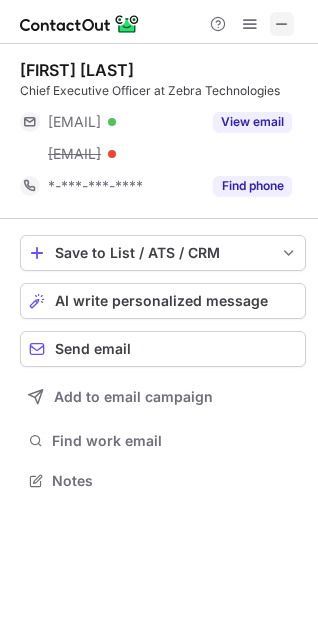 click at bounding box center (282, 24) 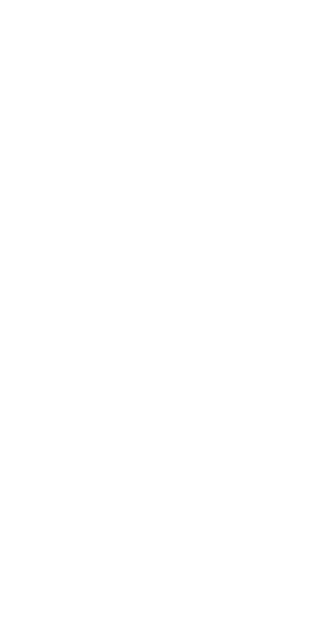 scroll, scrollTop: 0, scrollLeft: 0, axis: both 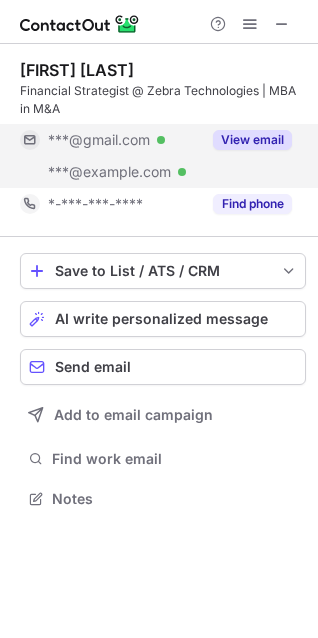 click on "***@gmail.com" at bounding box center (99, 140) 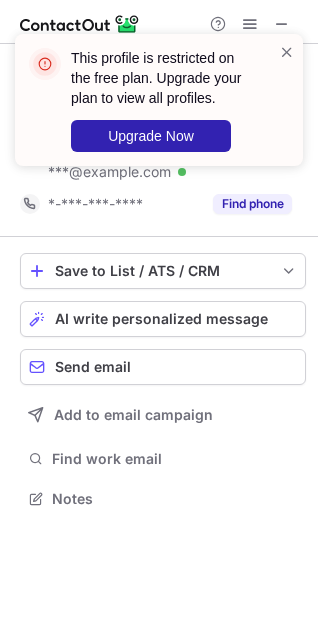 click on "This profile is restricted on the free plan. Upgrade your plan to view all profiles. Upgrade Now" at bounding box center [159, 100] 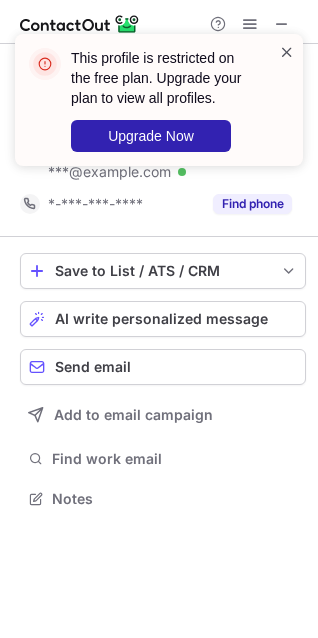 click at bounding box center [287, 52] 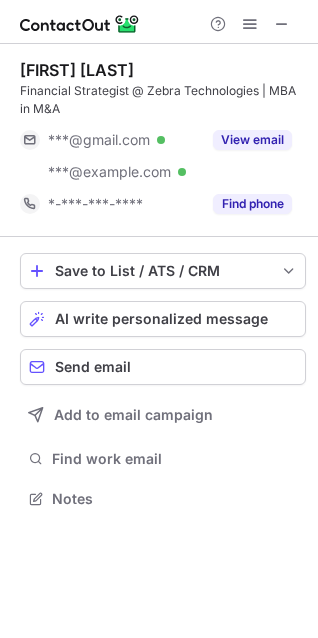 click on "This profile is restricted on the free plan. Upgrade your plan to view all profiles. Upgrade Now" at bounding box center (159, 108) 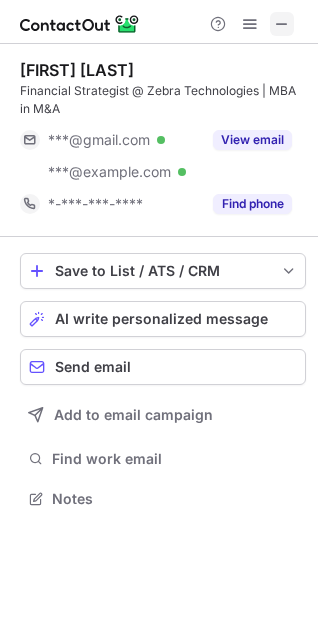 click at bounding box center [282, 24] 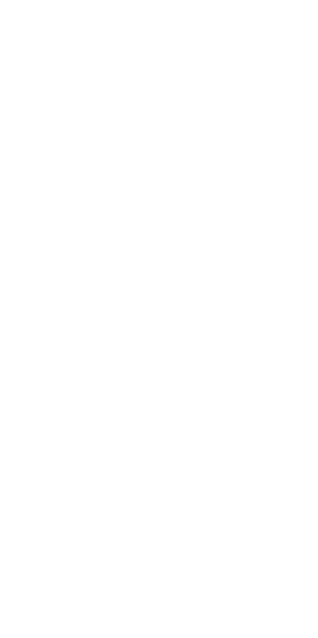 scroll, scrollTop: 0, scrollLeft: 0, axis: both 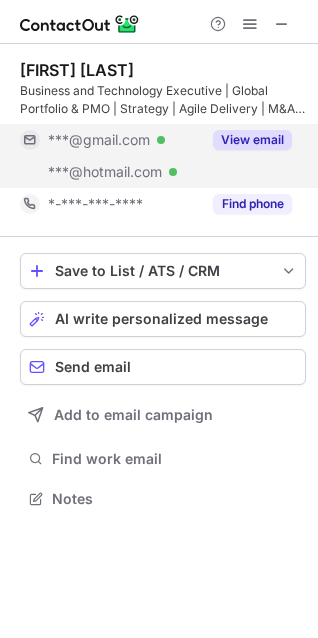 click on "***@hotmail.com" at bounding box center (105, 172) 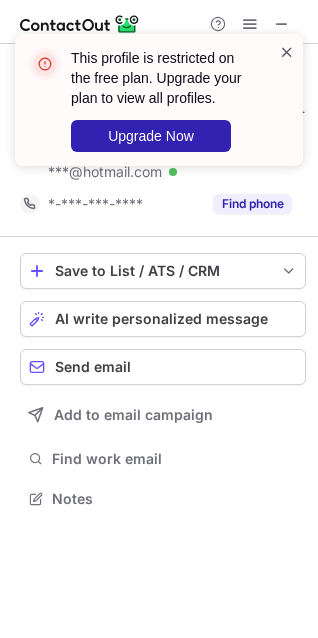 click at bounding box center [287, 52] 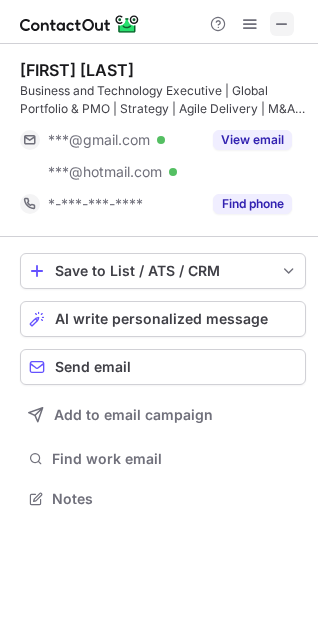 click at bounding box center [282, 24] 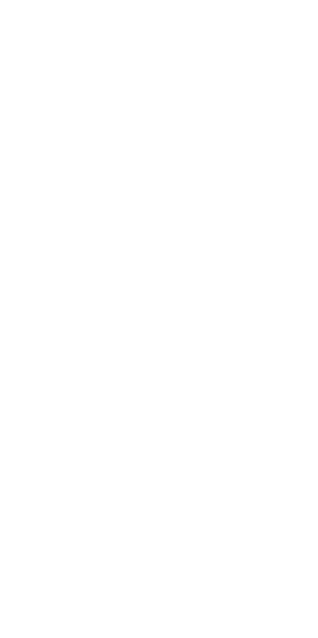 scroll, scrollTop: 0, scrollLeft: 0, axis: both 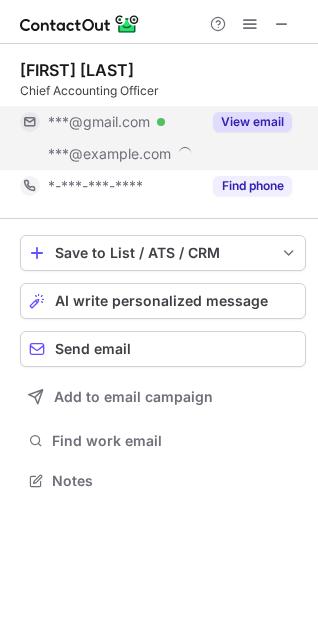 click on "***@example.com" at bounding box center (109, 154) 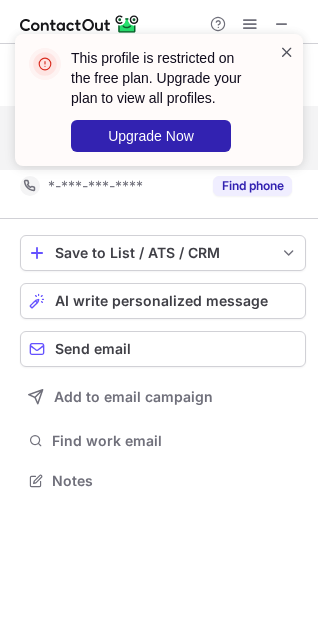 click at bounding box center (287, 52) 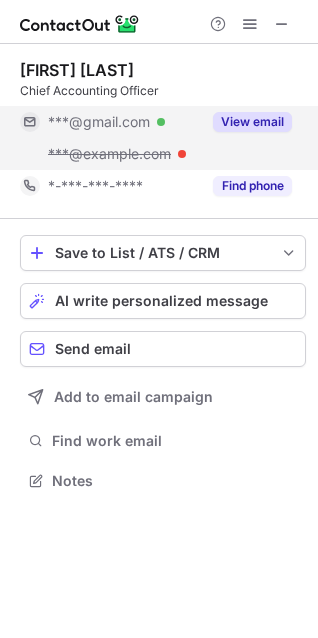 click on "This profile is restricted on the free plan. Upgrade your plan to view all profiles. Upgrade Now" at bounding box center (159, 108) 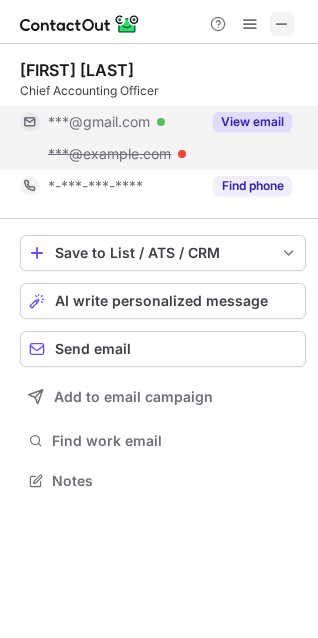 click at bounding box center [282, 24] 